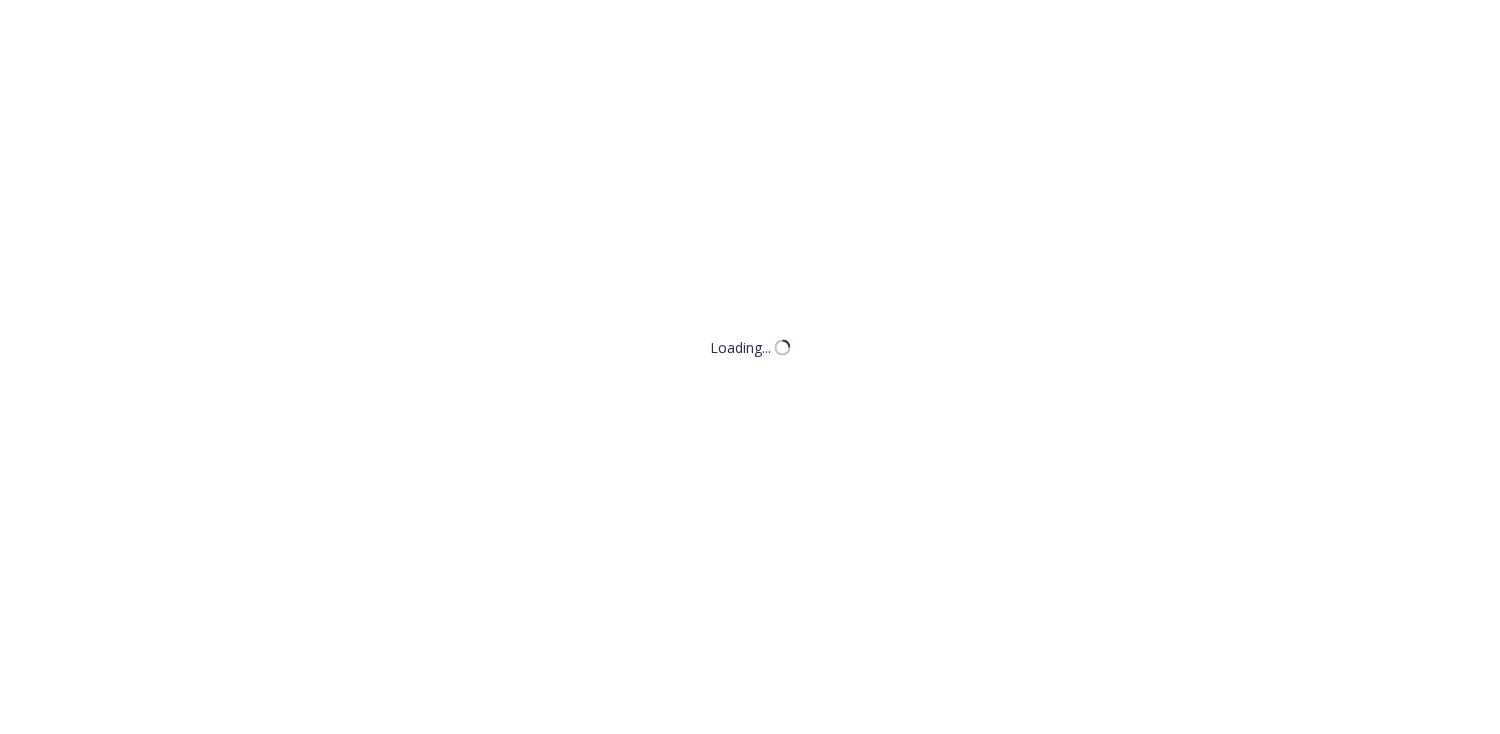 scroll, scrollTop: 0, scrollLeft: 0, axis: both 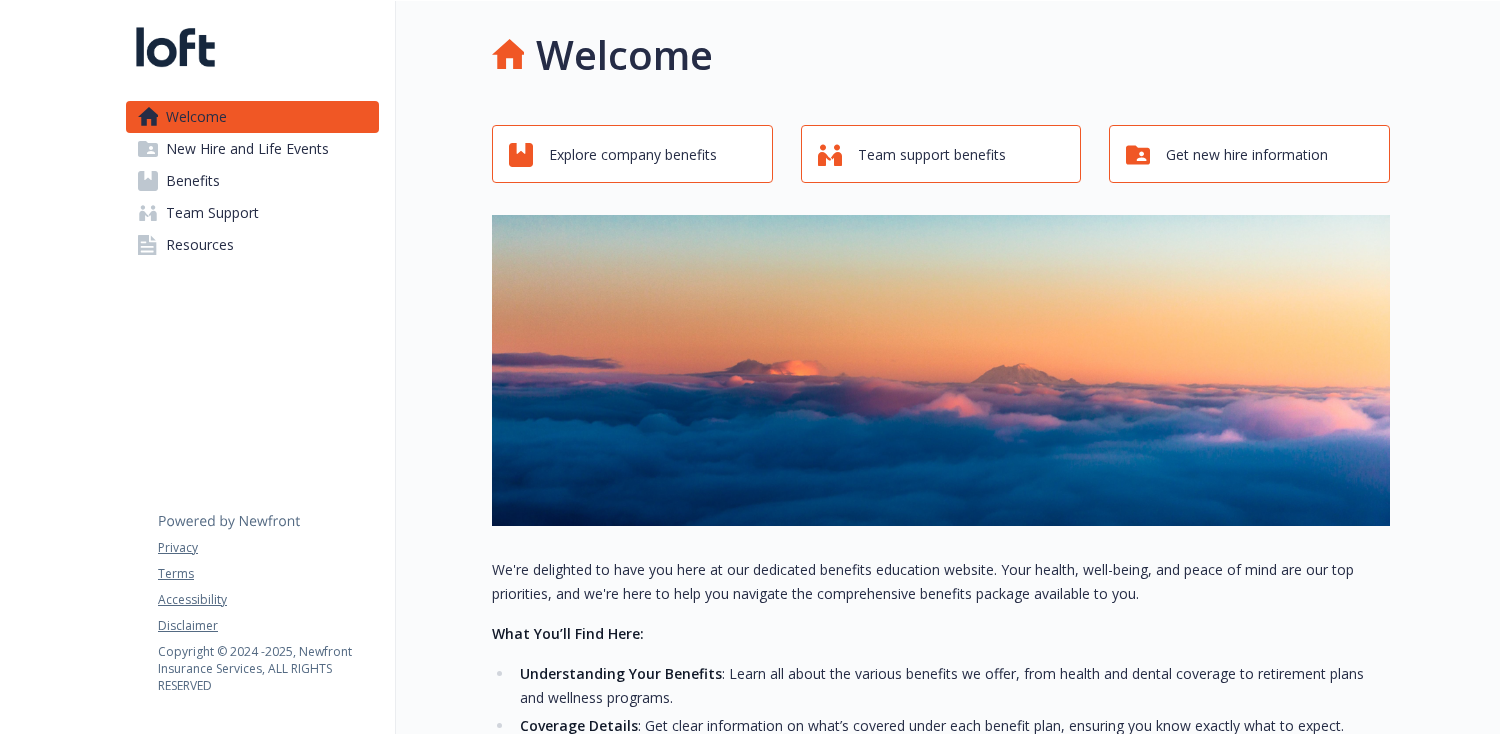 click on "New Hire and Life Events" at bounding box center (247, 149) 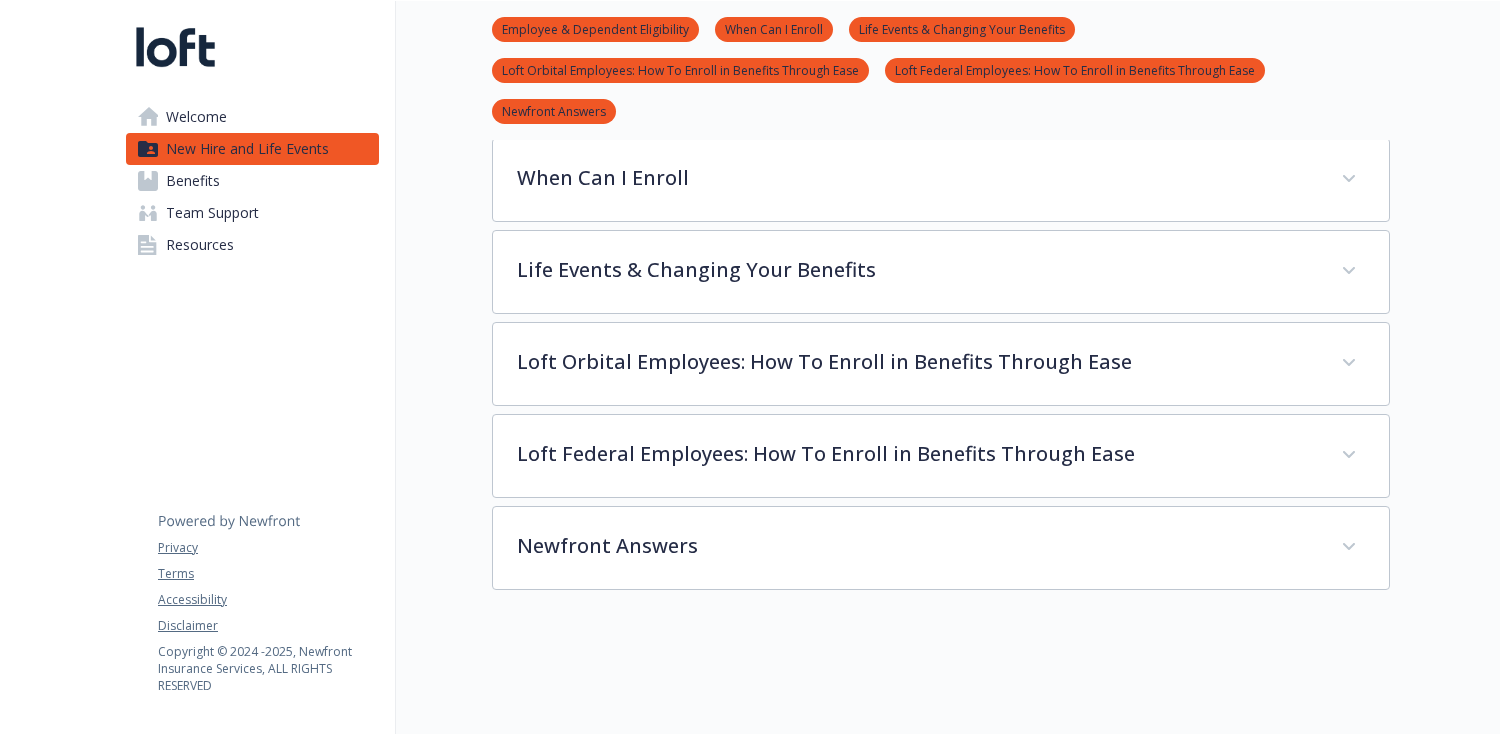 click on "Benefits" at bounding box center [193, 181] 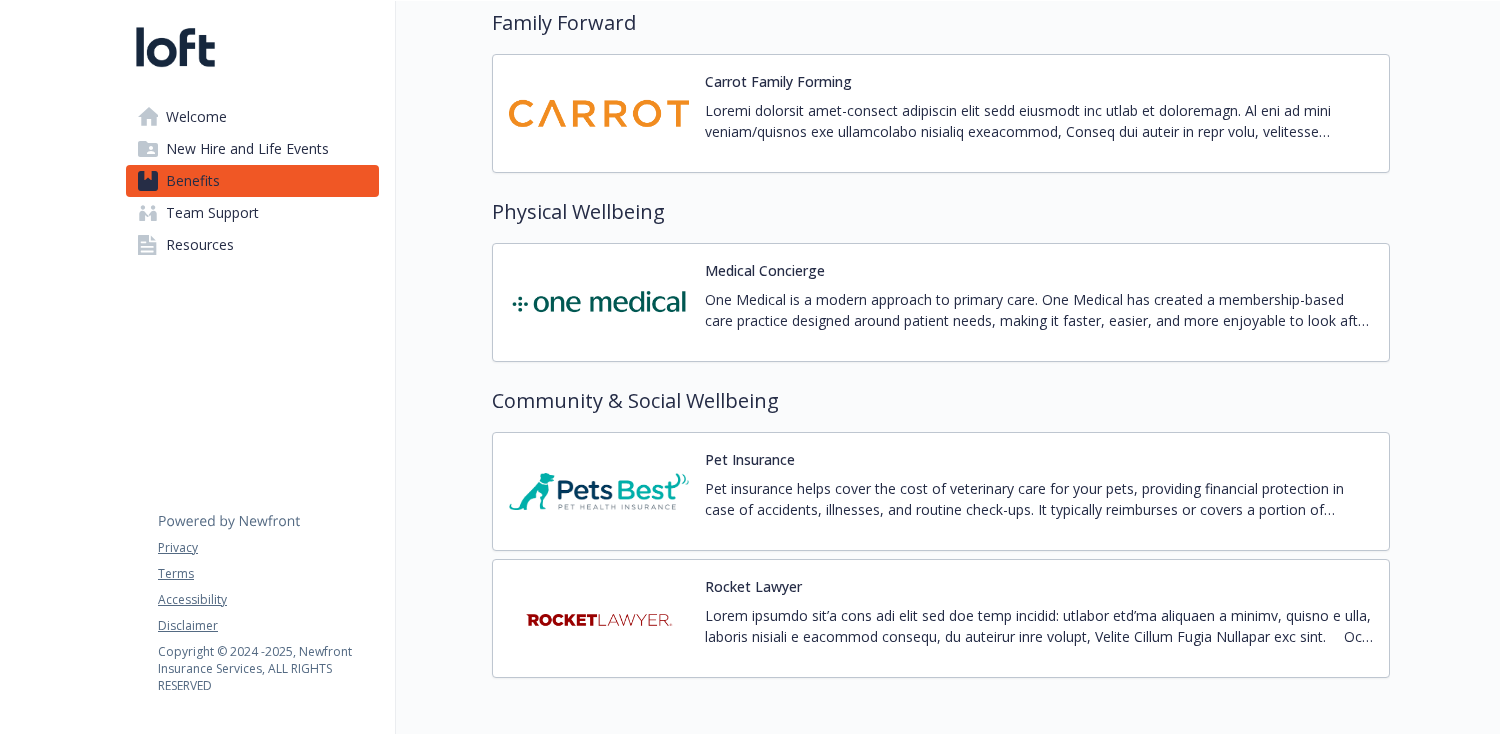scroll, scrollTop: 4308, scrollLeft: 0, axis: vertical 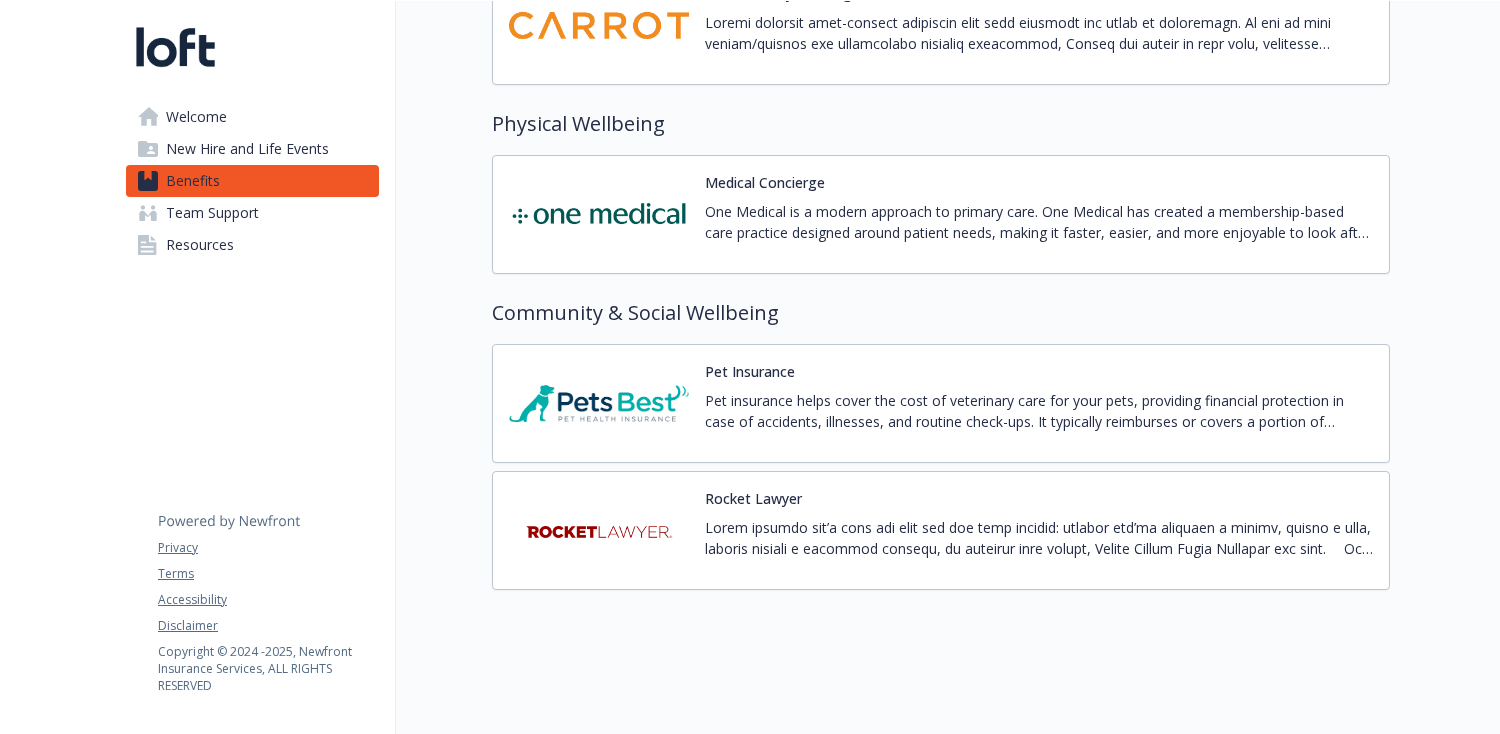 click on "New Hire and Life Events" at bounding box center [247, 149] 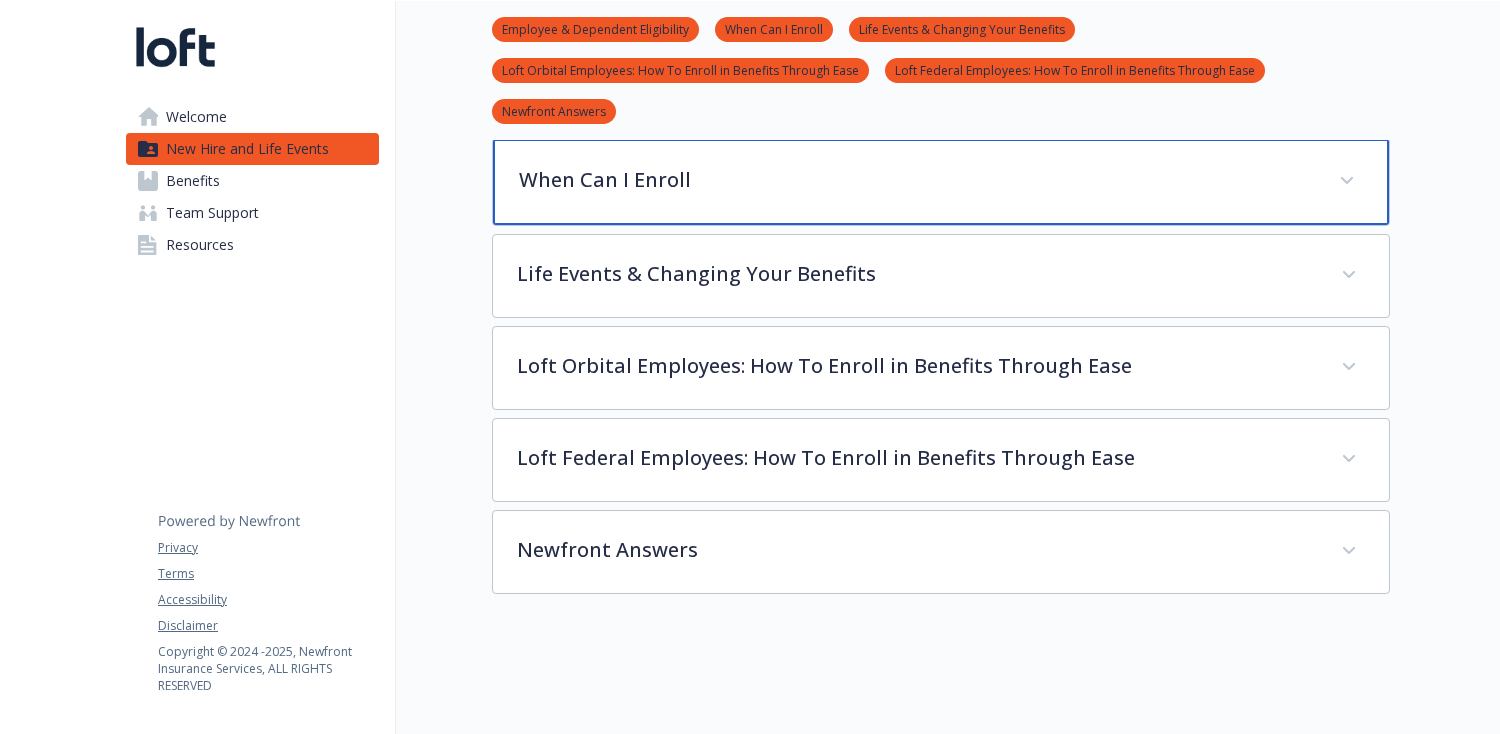 click on "When Can I Enroll" at bounding box center (917, 180) 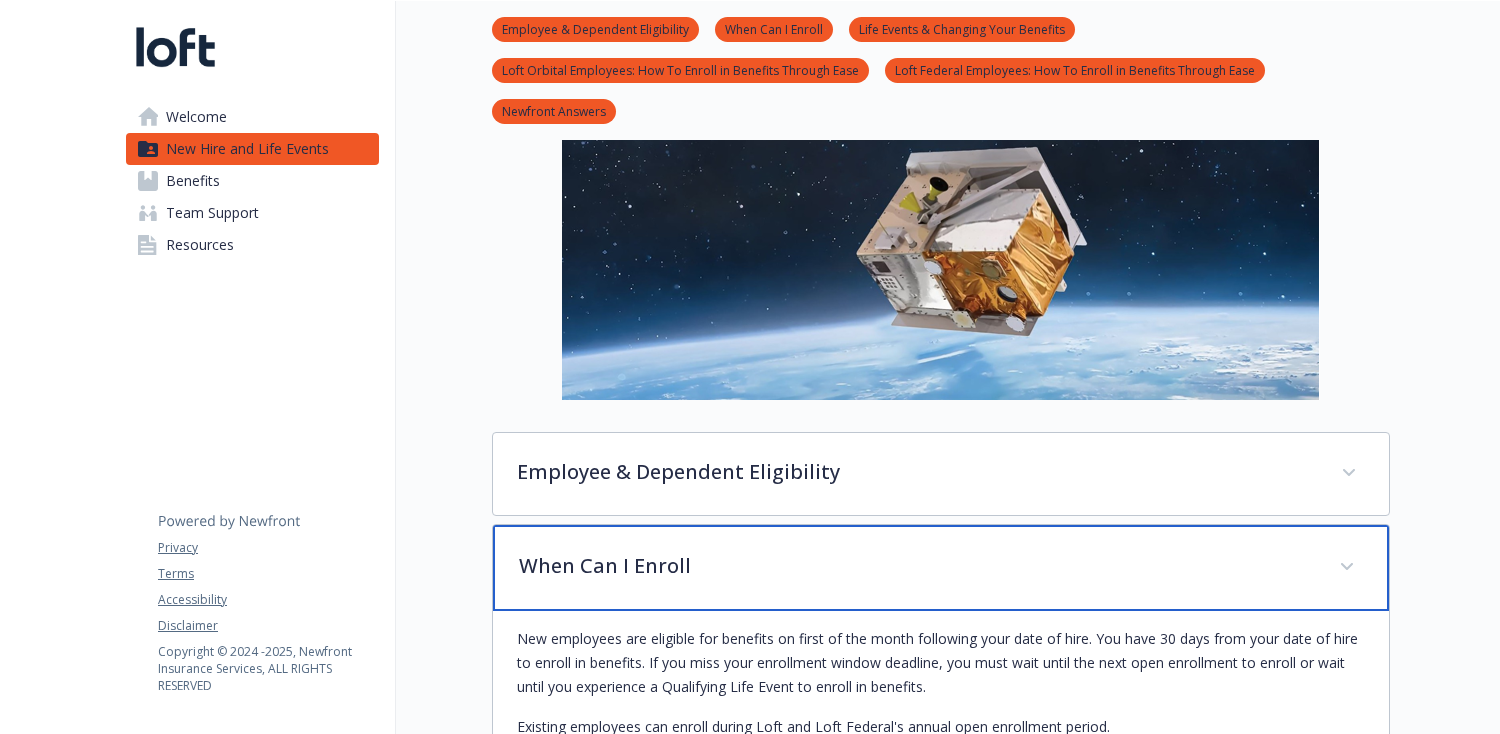 scroll, scrollTop: 0, scrollLeft: 0, axis: both 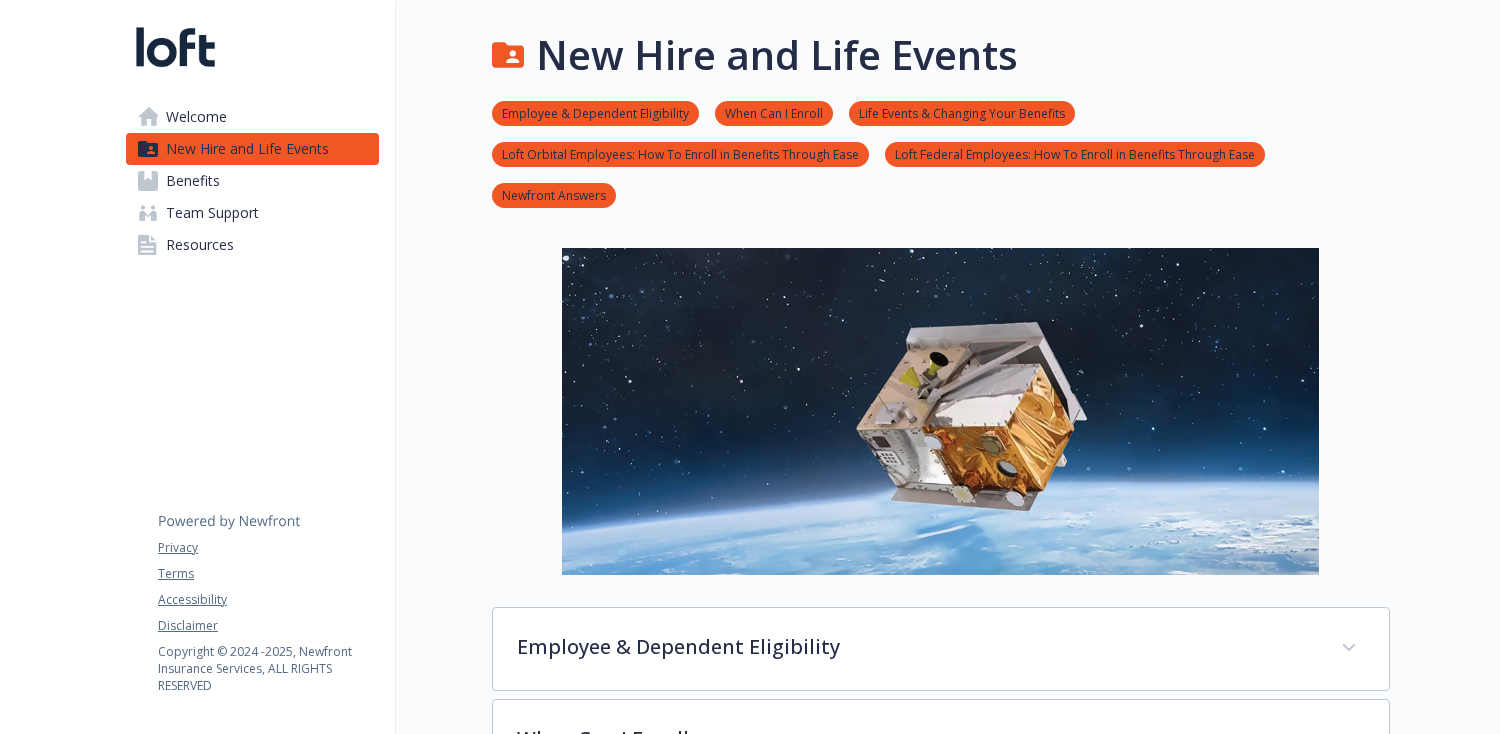 click on "Welcome" at bounding box center (196, 117) 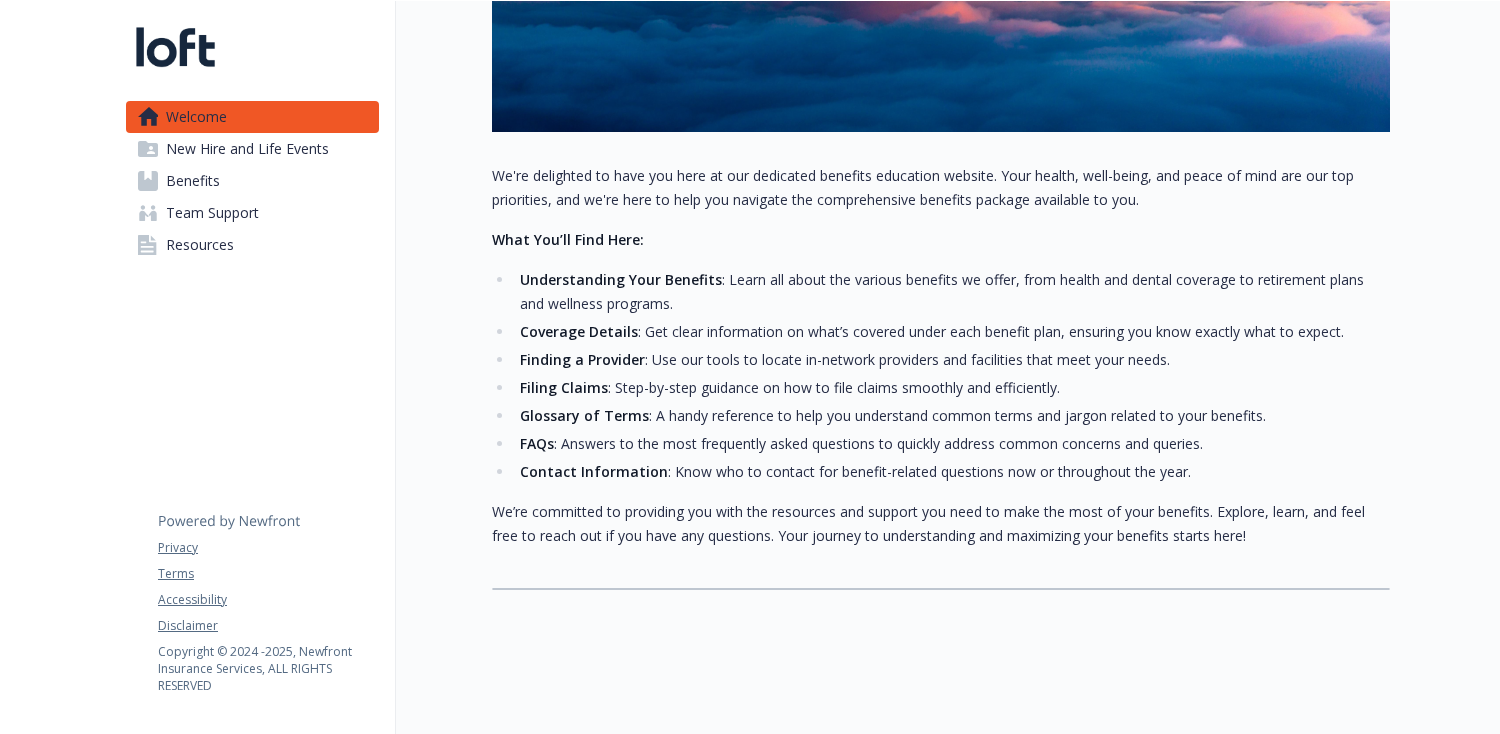 scroll, scrollTop: 392, scrollLeft: 0, axis: vertical 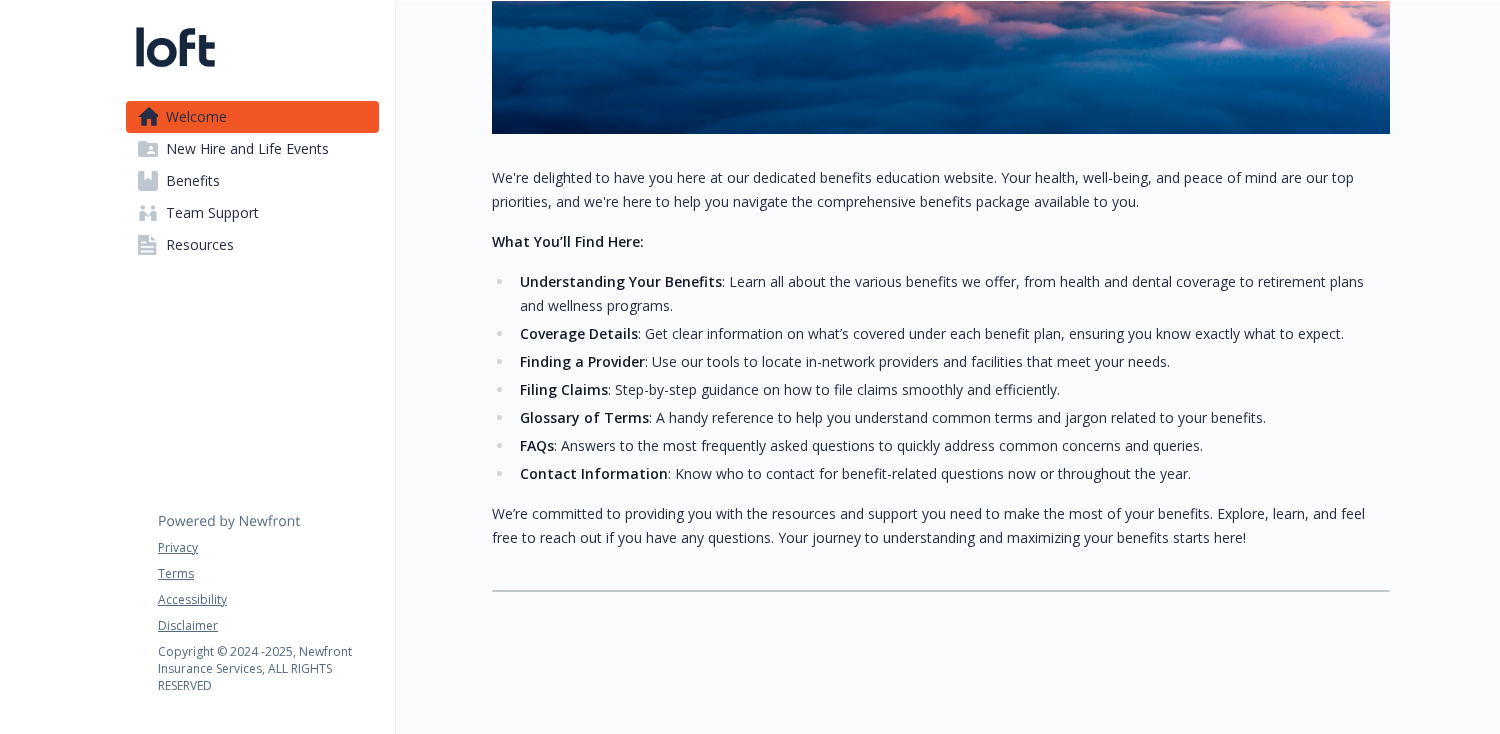 click on "Benefits" at bounding box center (252, 181) 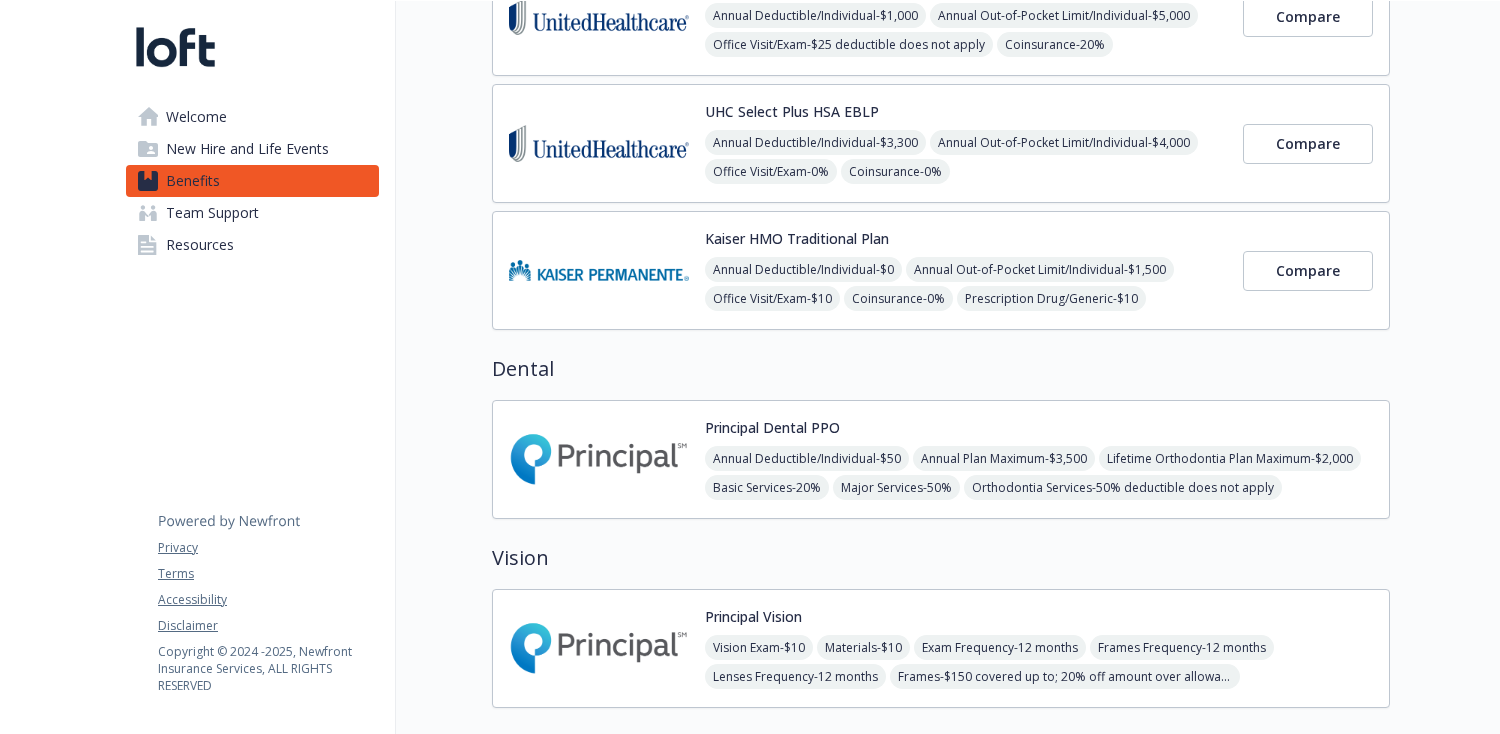 click on "Team Support" at bounding box center [212, 213] 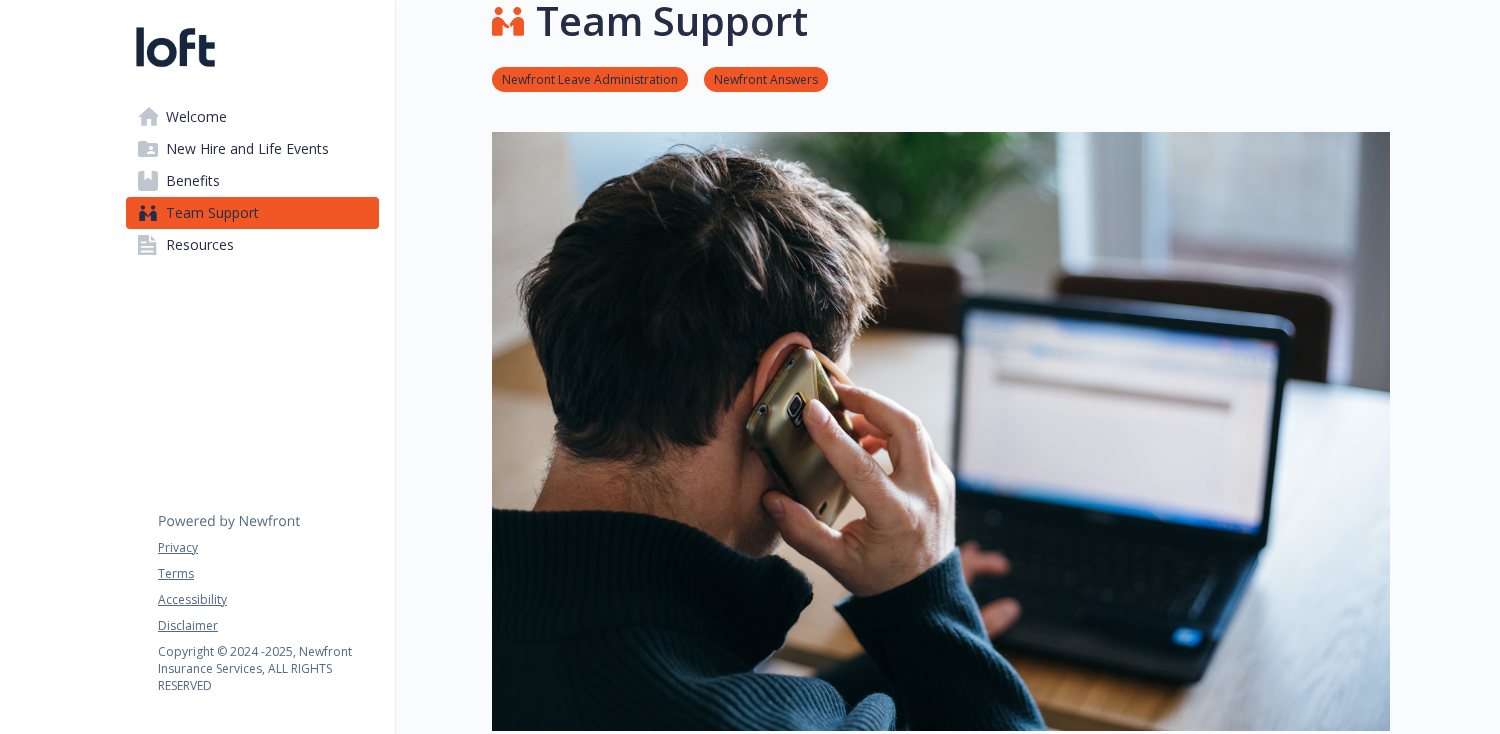scroll, scrollTop: 392, scrollLeft: 0, axis: vertical 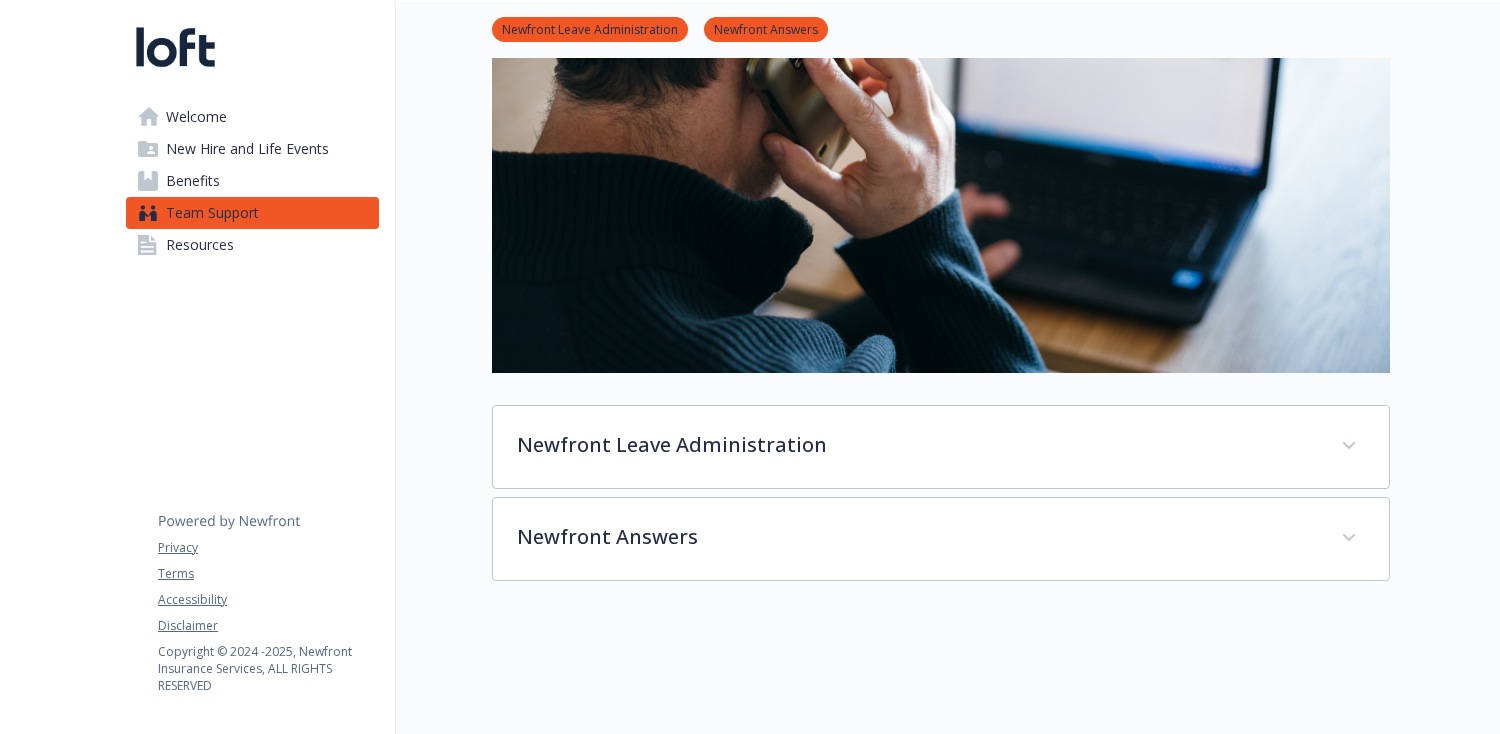 click on "Resources" at bounding box center (200, 245) 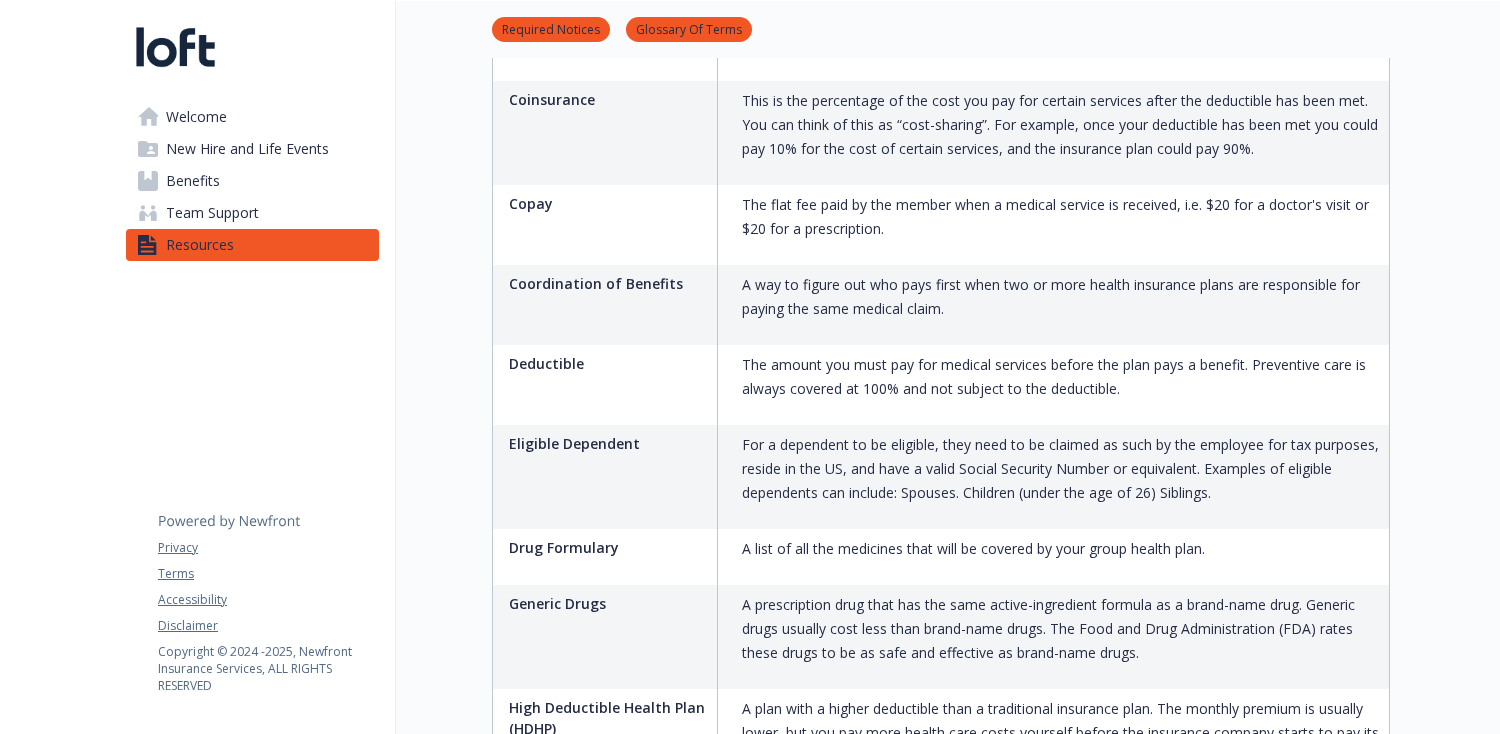 scroll, scrollTop: 2020, scrollLeft: 0, axis: vertical 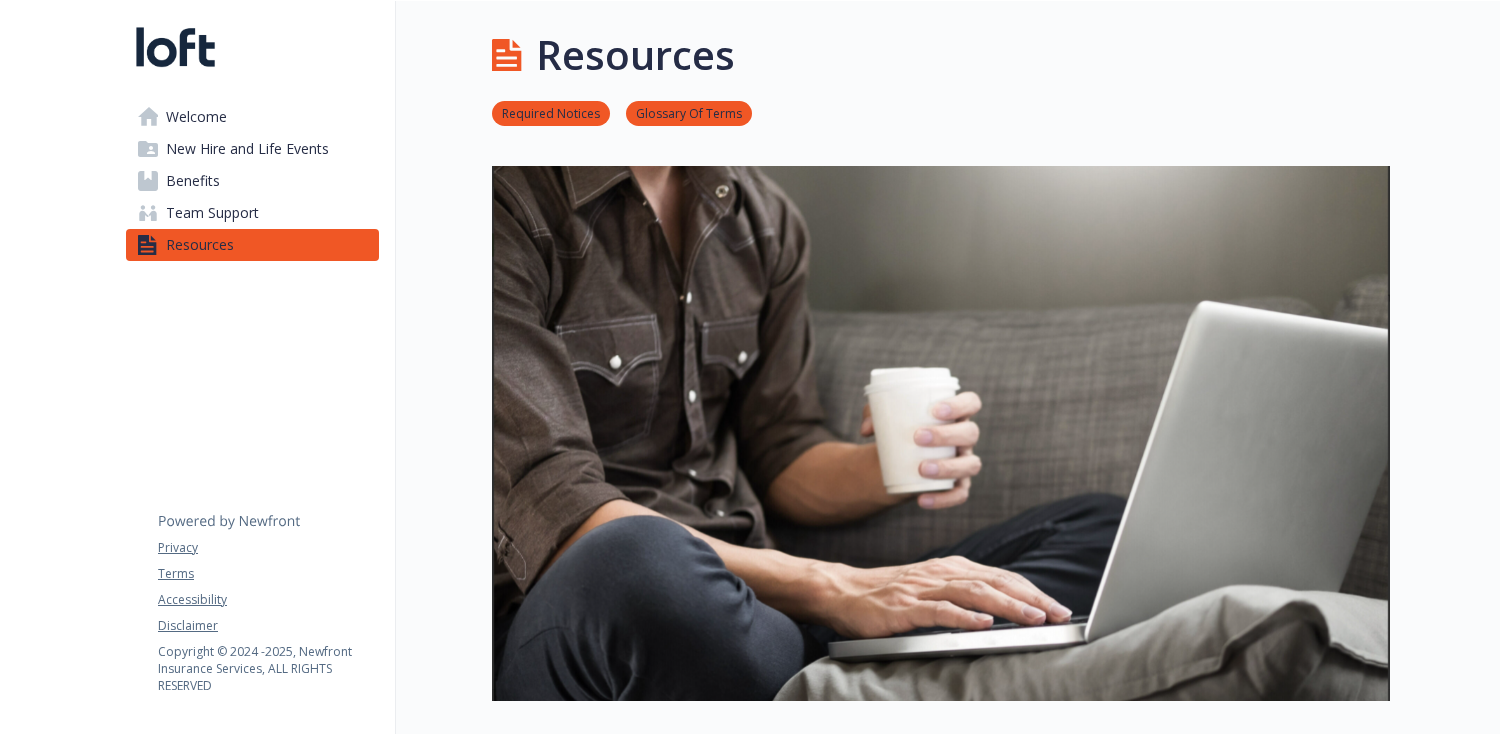 click at bounding box center (175, 47) 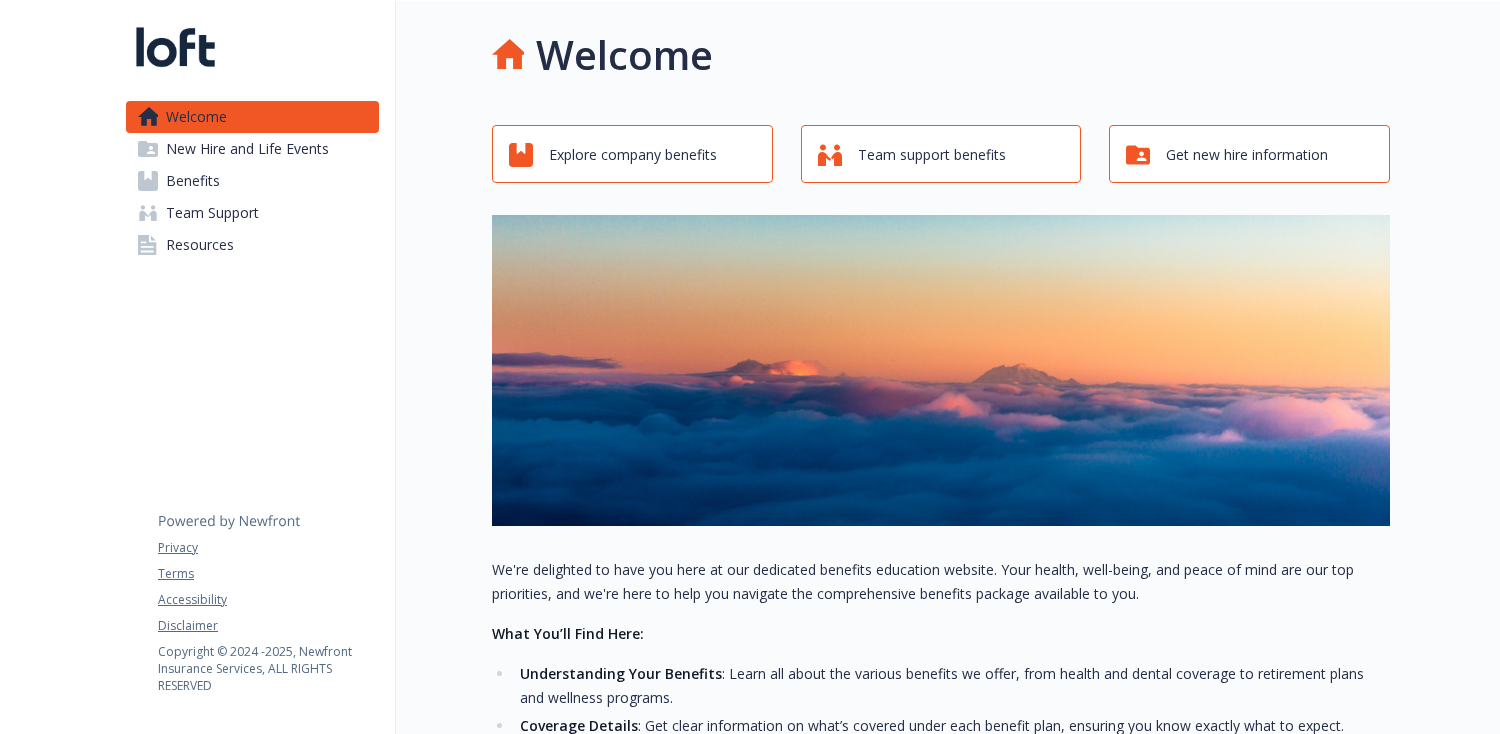 scroll, scrollTop: 5, scrollLeft: 0, axis: vertical 